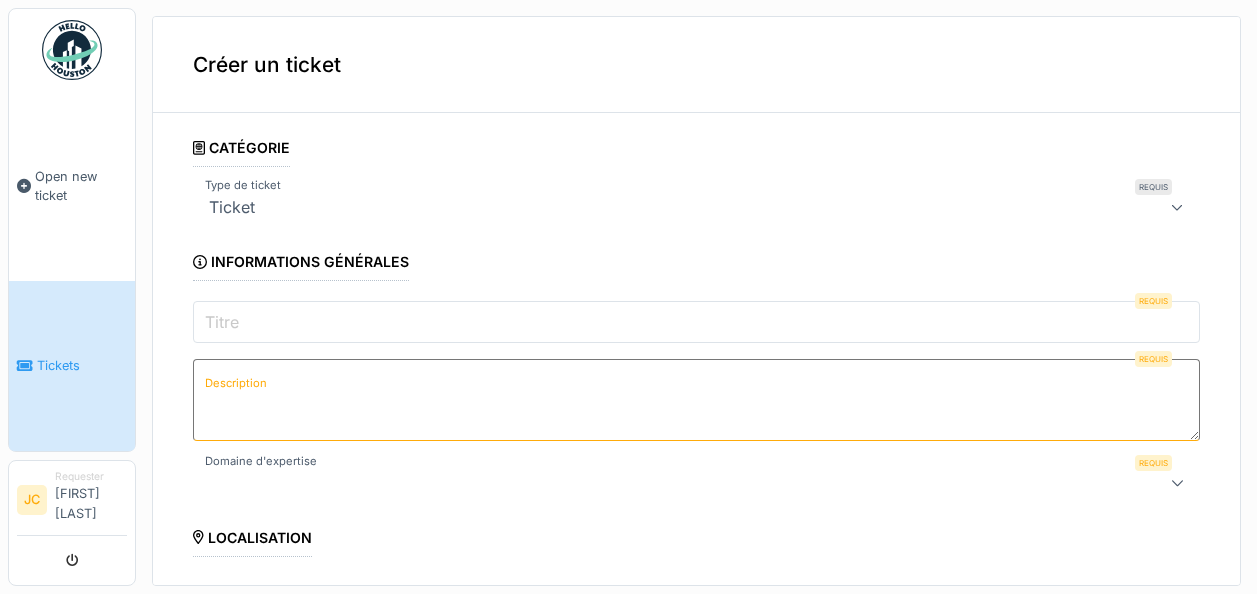 scroll, scrollTop: 4, scrollLeft: 0, axis: vertical 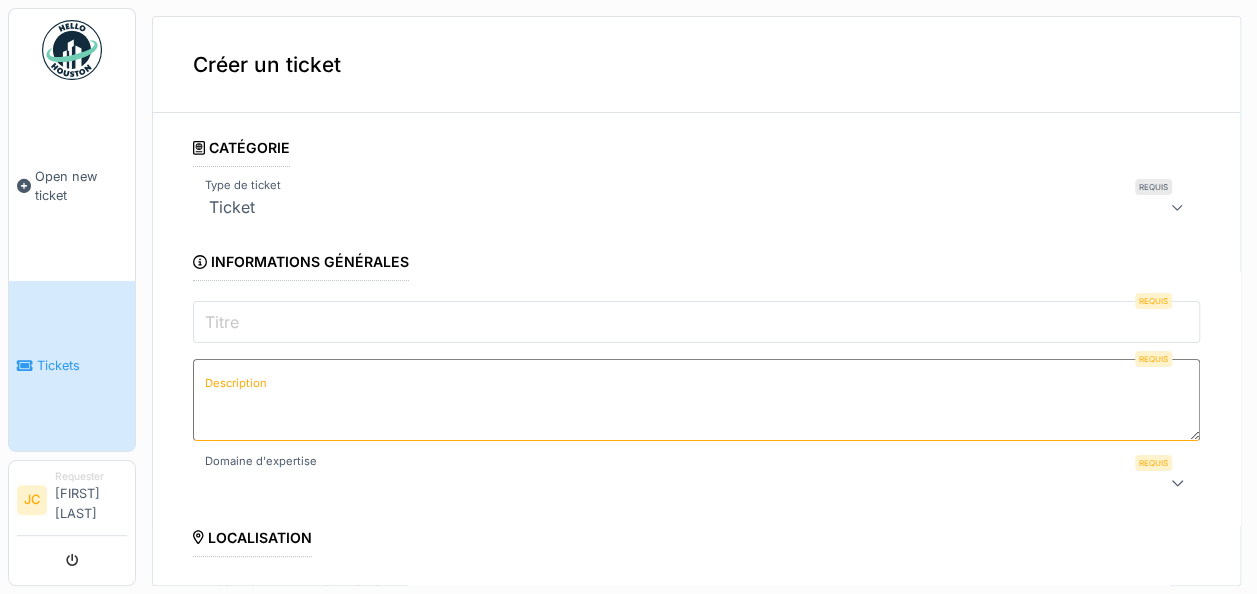 click on "Requester
Jean Callewaert" at bounding box center [91, 500] 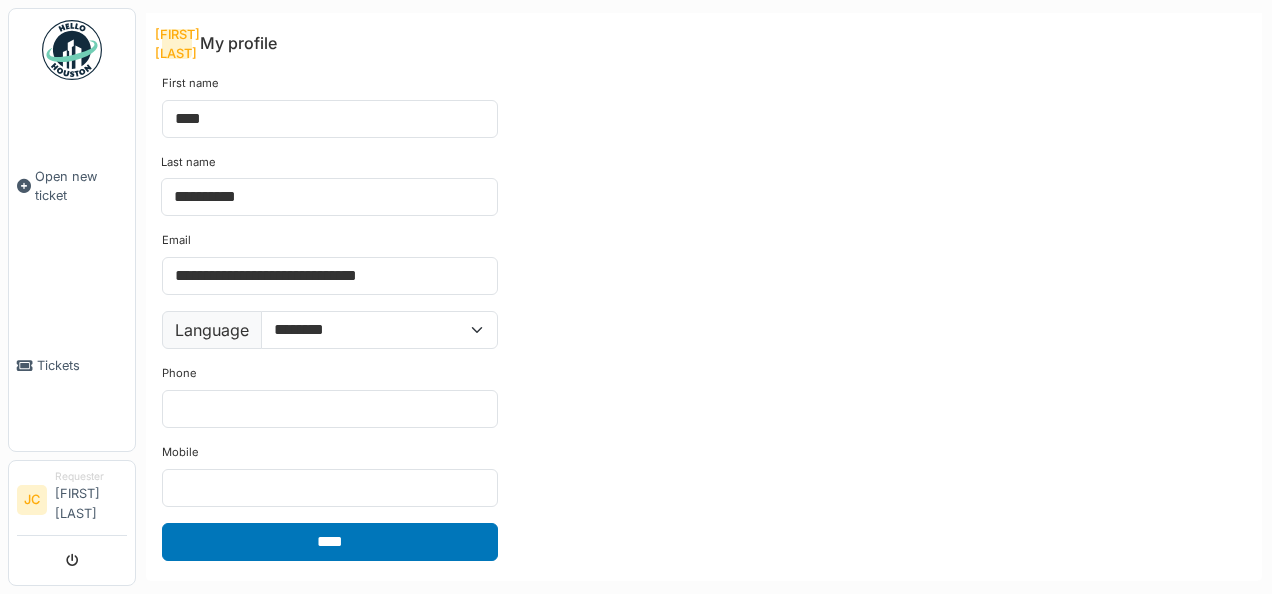 scroll, scrollTop: 0, scrollLeft: 0, axis: both 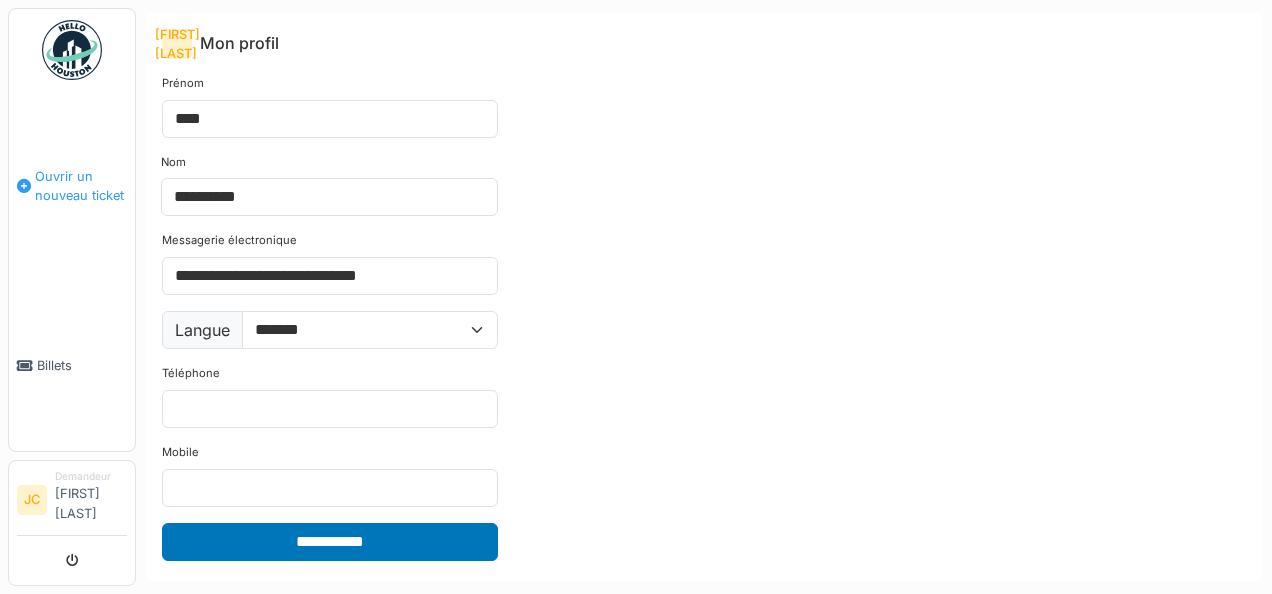 click on "Ouvrir un nouveau ticket" at bounding box center (81, 186) 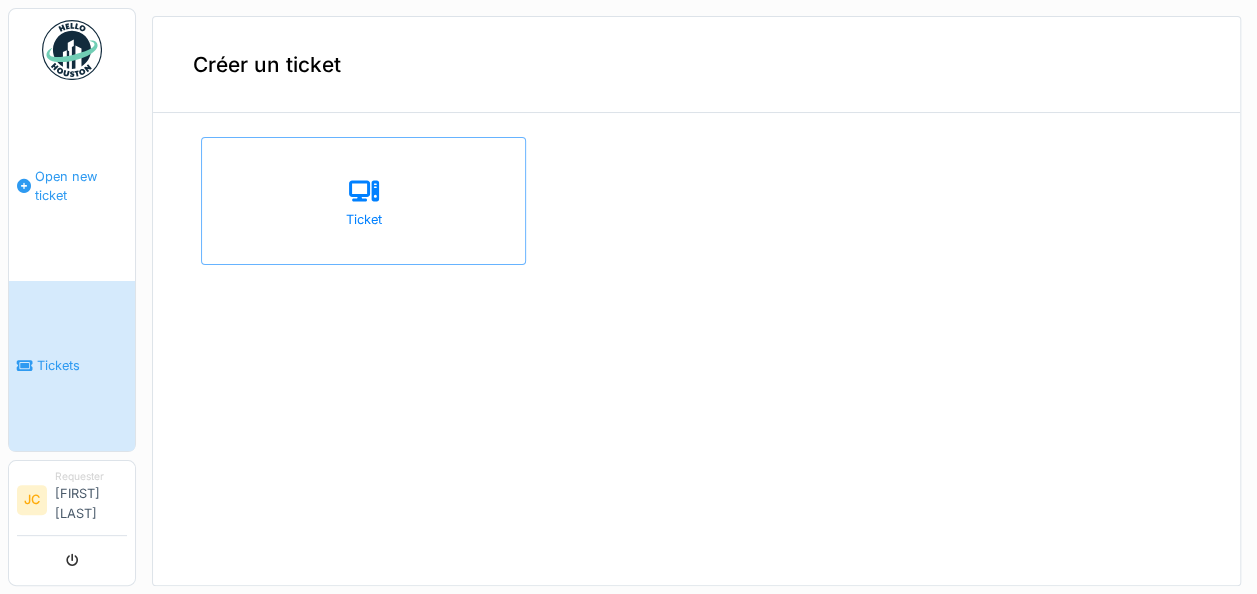 scroll, scrollTop: 7, scrollLeft: 0, axis: vertical 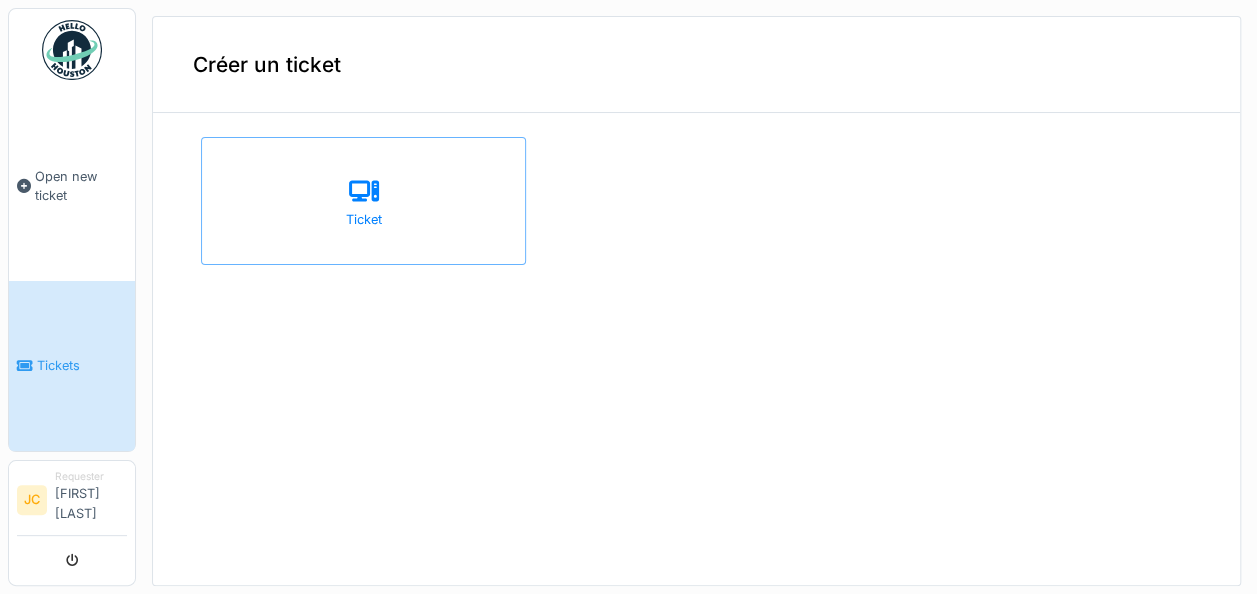 click on "Requester" at bounding box center [91, 476] 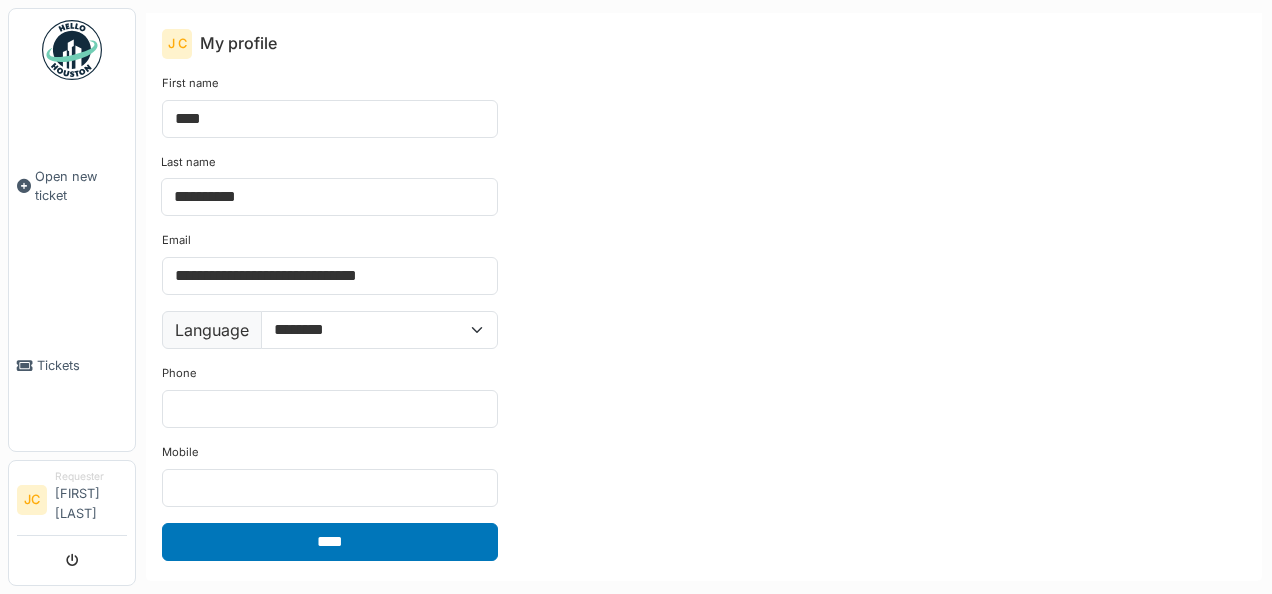 scroll, scrollTop: 0, scrollLeft: 0, axis: both 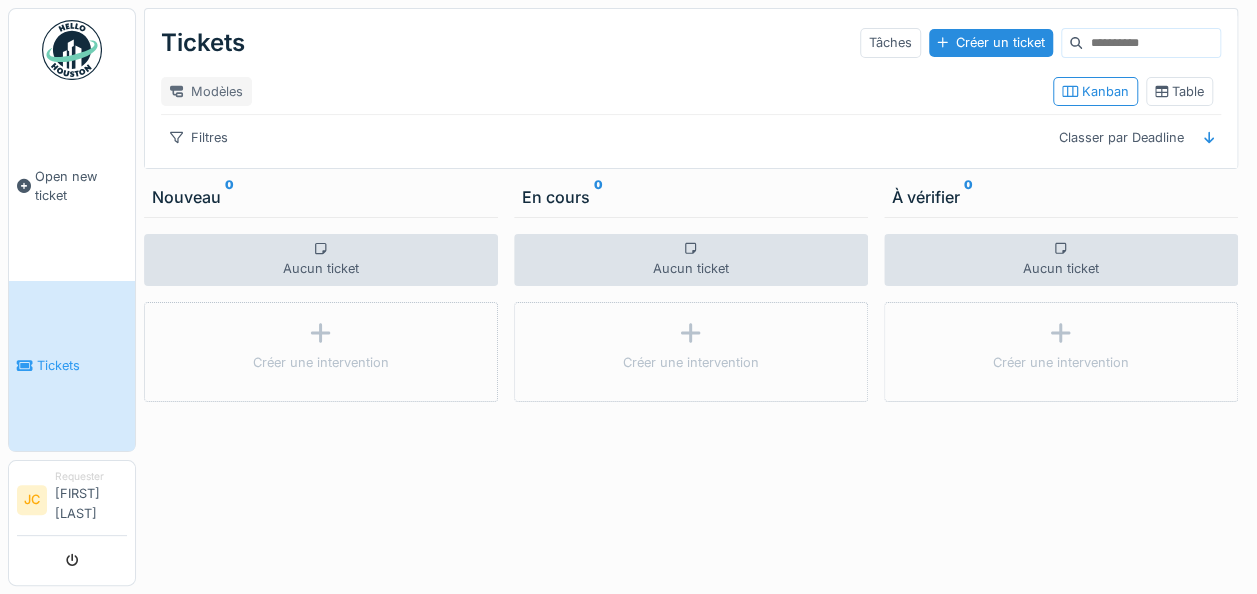 click on "Modèles" at bounding box center [206, 91] 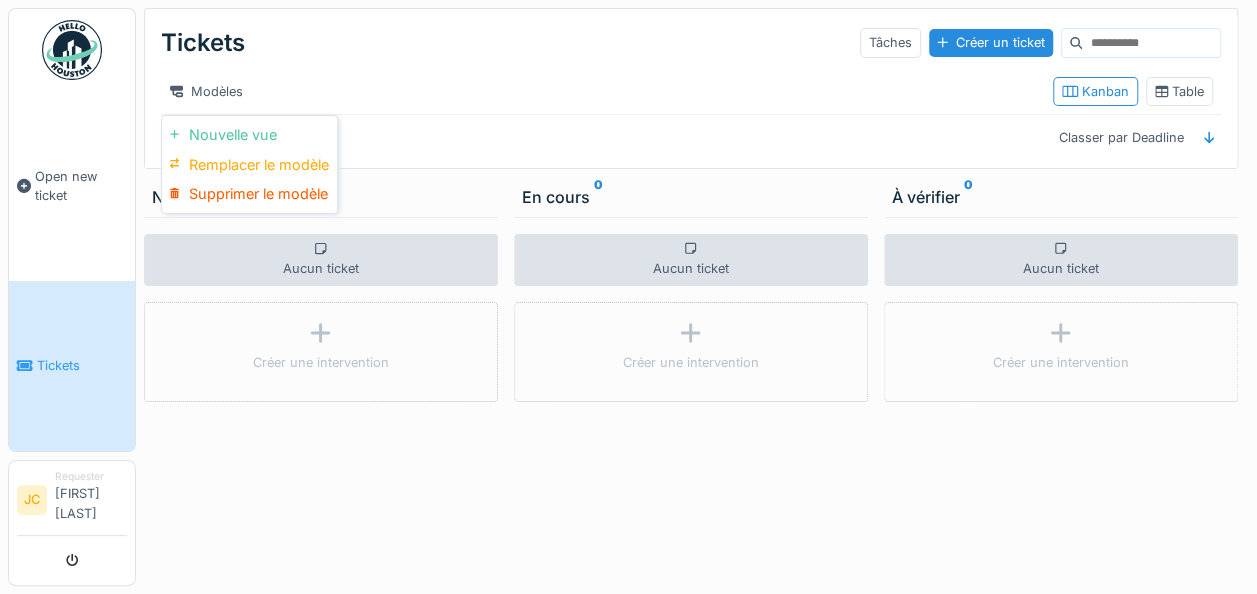 click on "Modèles   Kanban   Table" at bounding box center [691, 91] 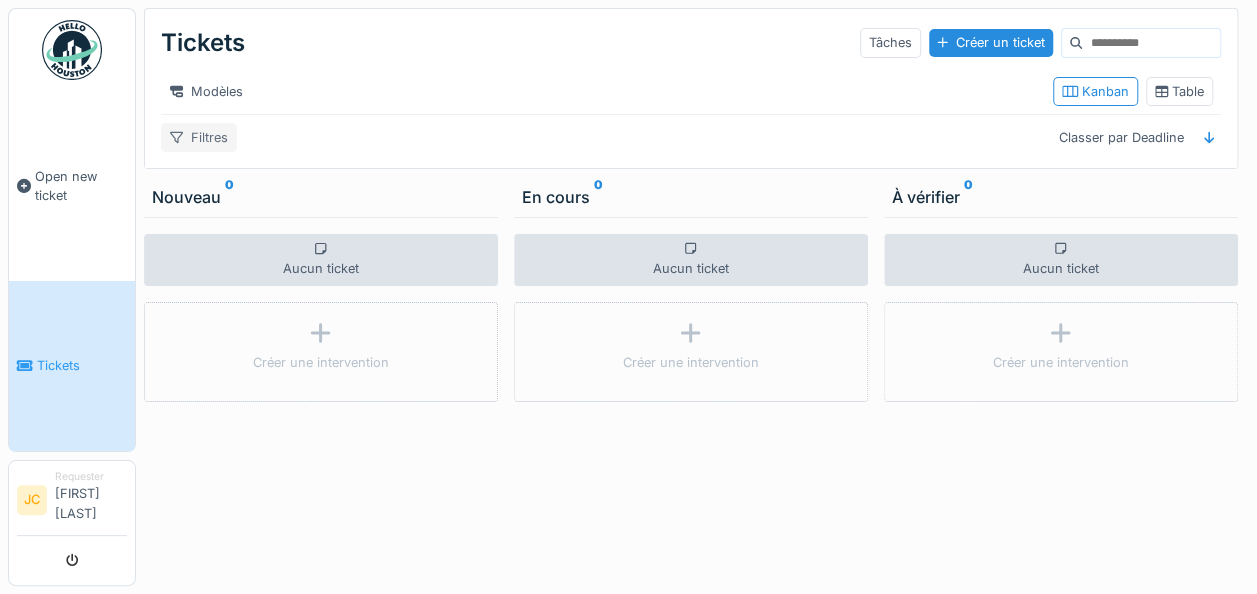 click on "Filtres" at bounding box center (199, 137) 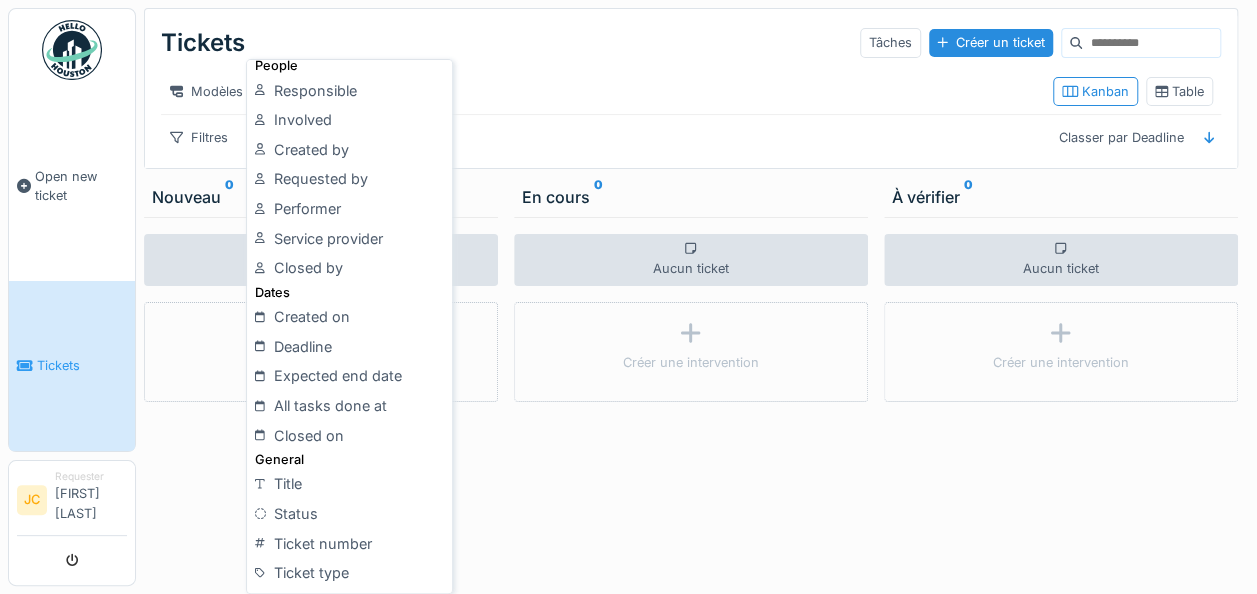 scroll, scrollTop: 300, scrollLeft: 0, axis: vertical 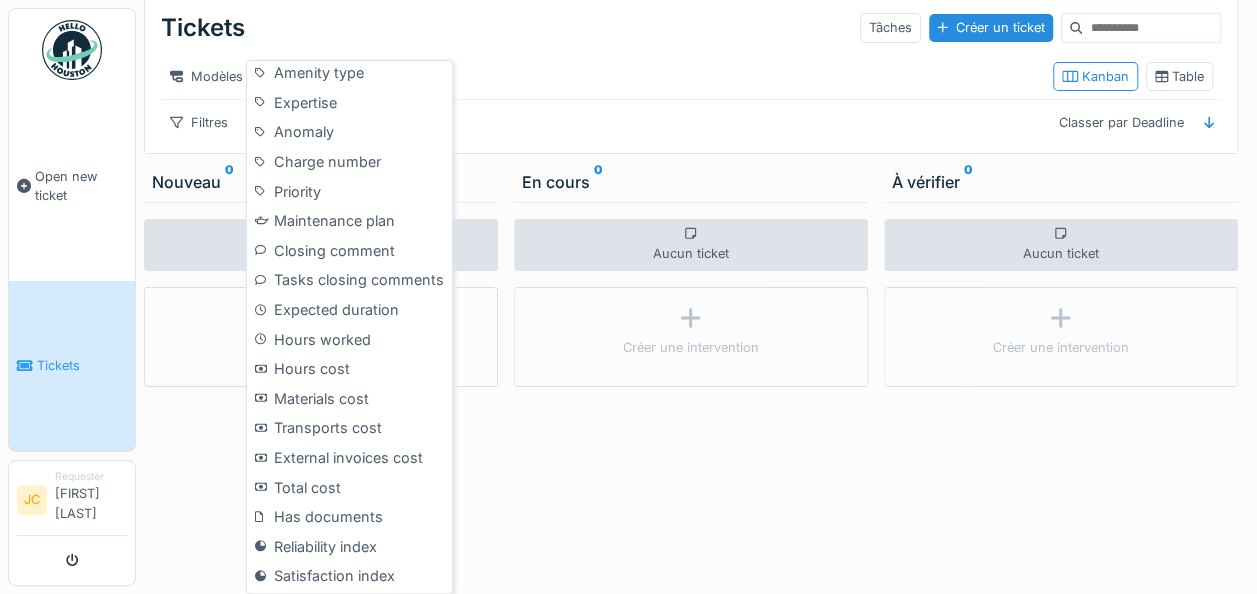 click on "Modèles" at bounding box center (599, 76) 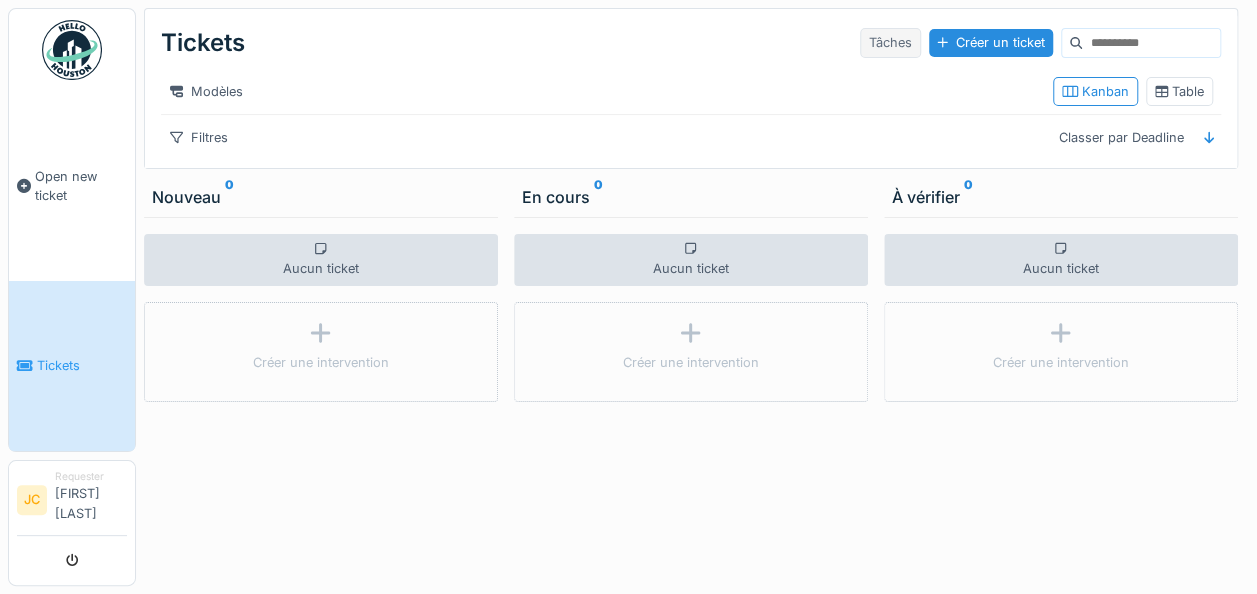 click on "Tâches" at bounding box center [890, 42] 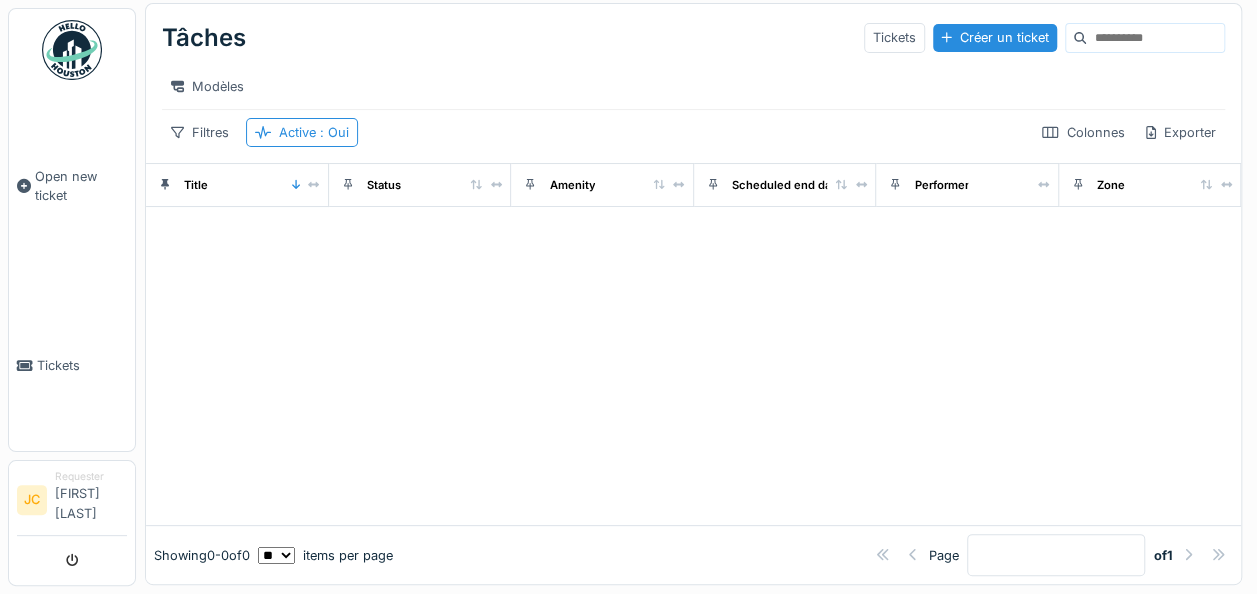 scroll, scrollTop: 21, scrollLeft: 0, axis: vertical 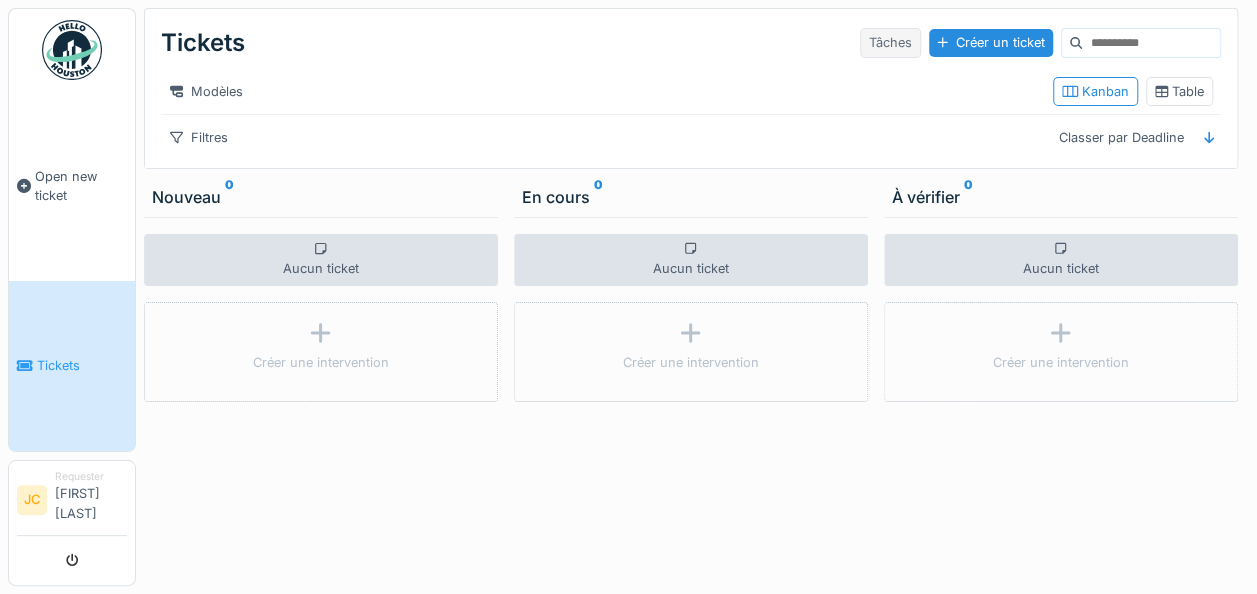 click on "Tâches" at bounding box center [890, 42] 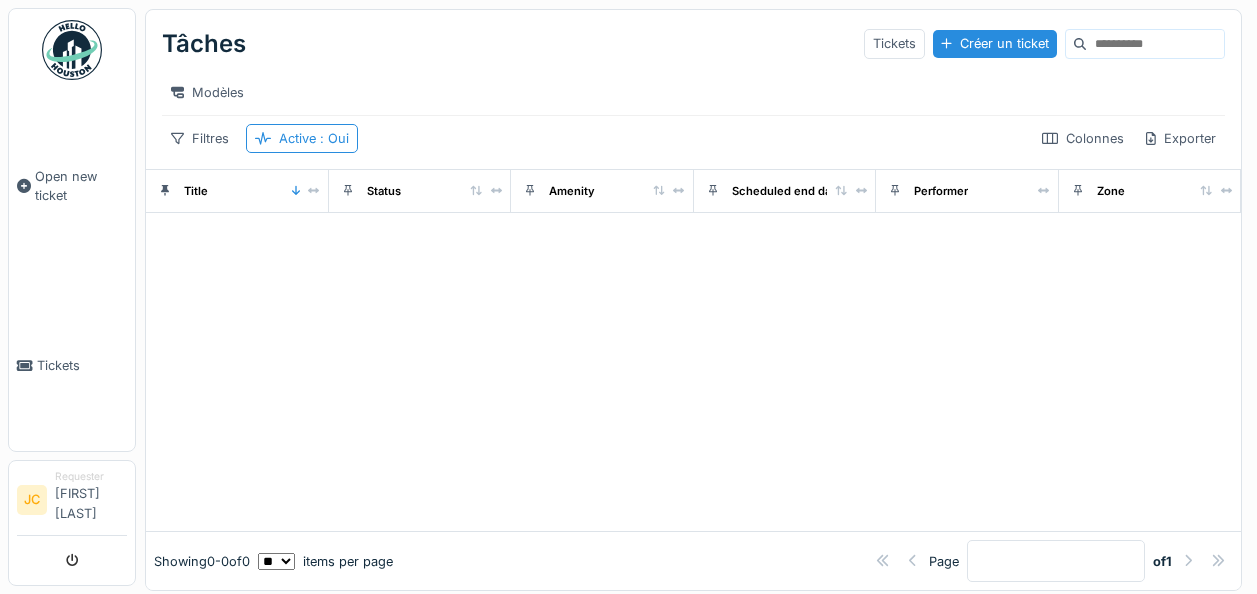 scroll, scrollTop: 0, scrollLeft: 0, axis: both 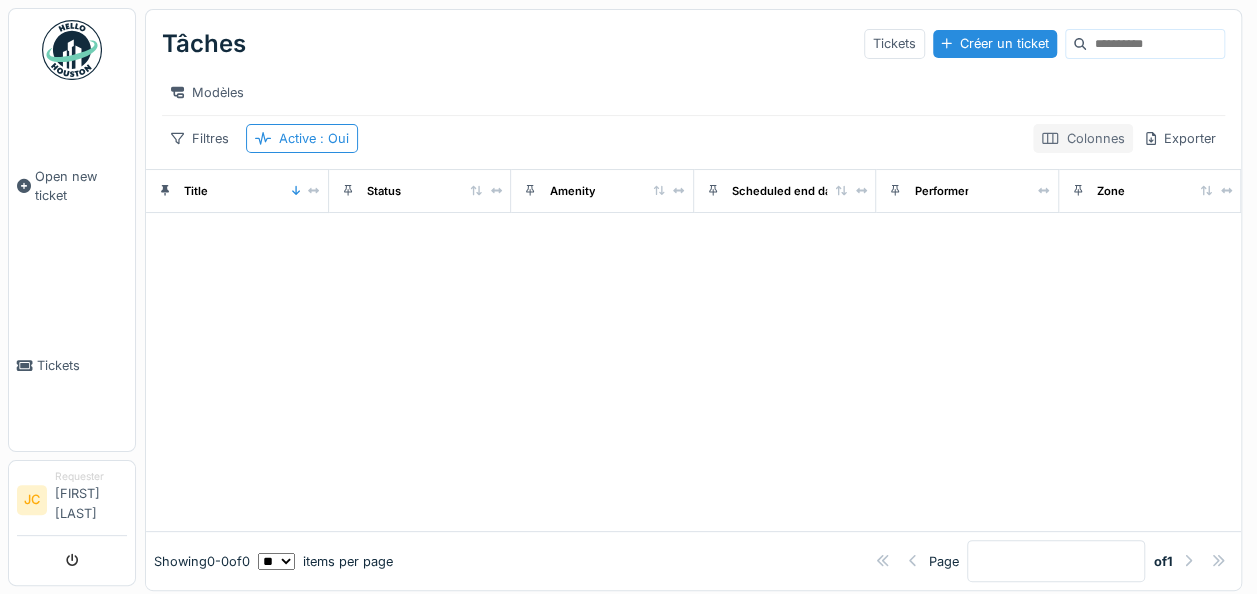 click on "Colonnes" at bounding box center (1083, 138) 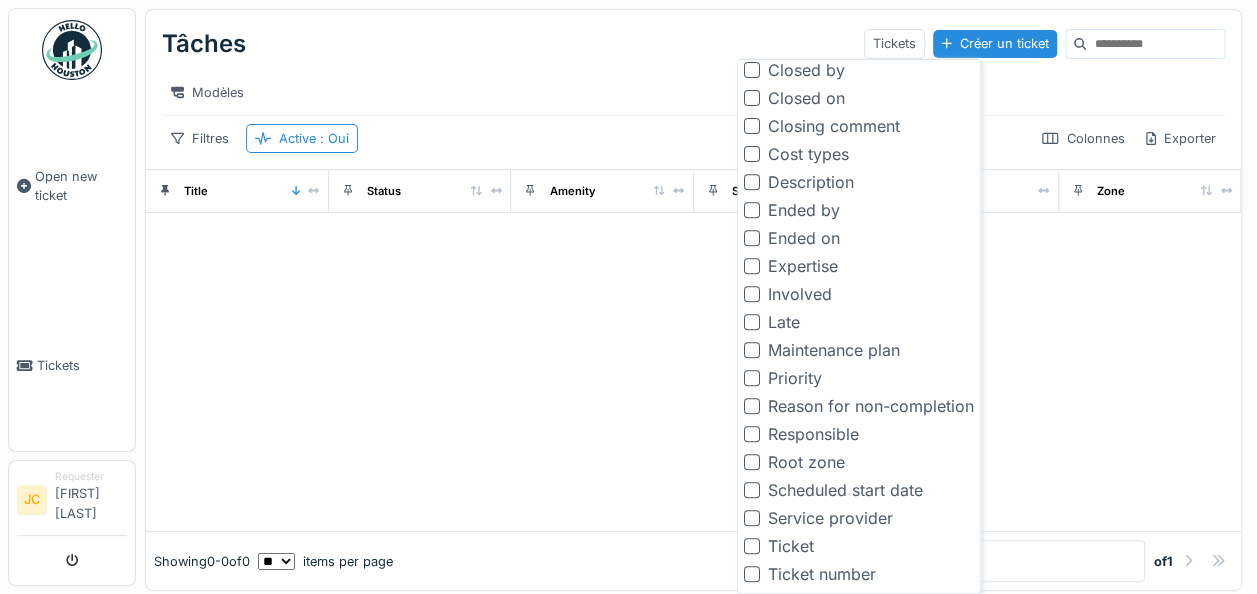 scroll, scrollTop: 388, scrollLeft: 0, axis: vertical 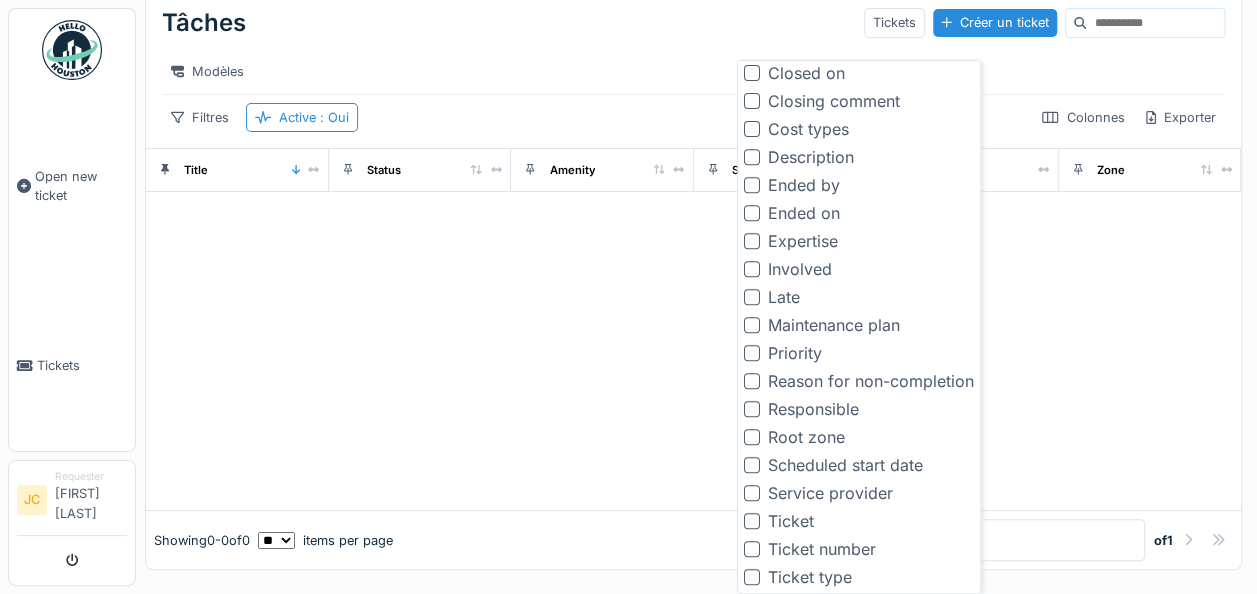 click at bounding box center [752, 549] 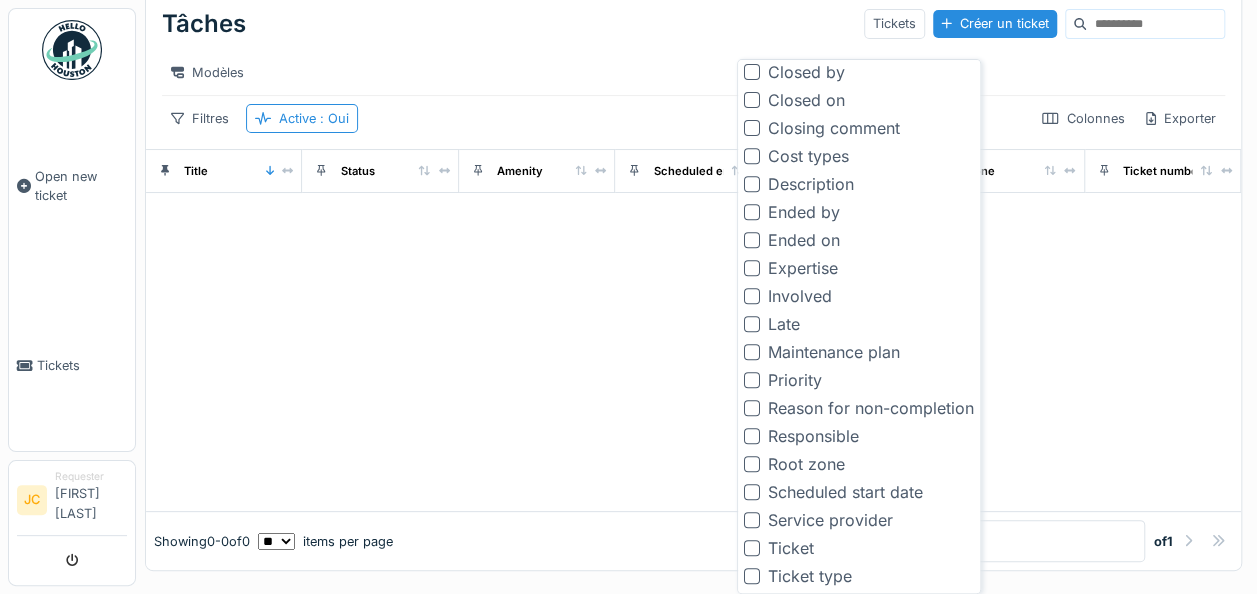 scroll, scrollTop: 21, scrollLeft: 0, axis: vertical 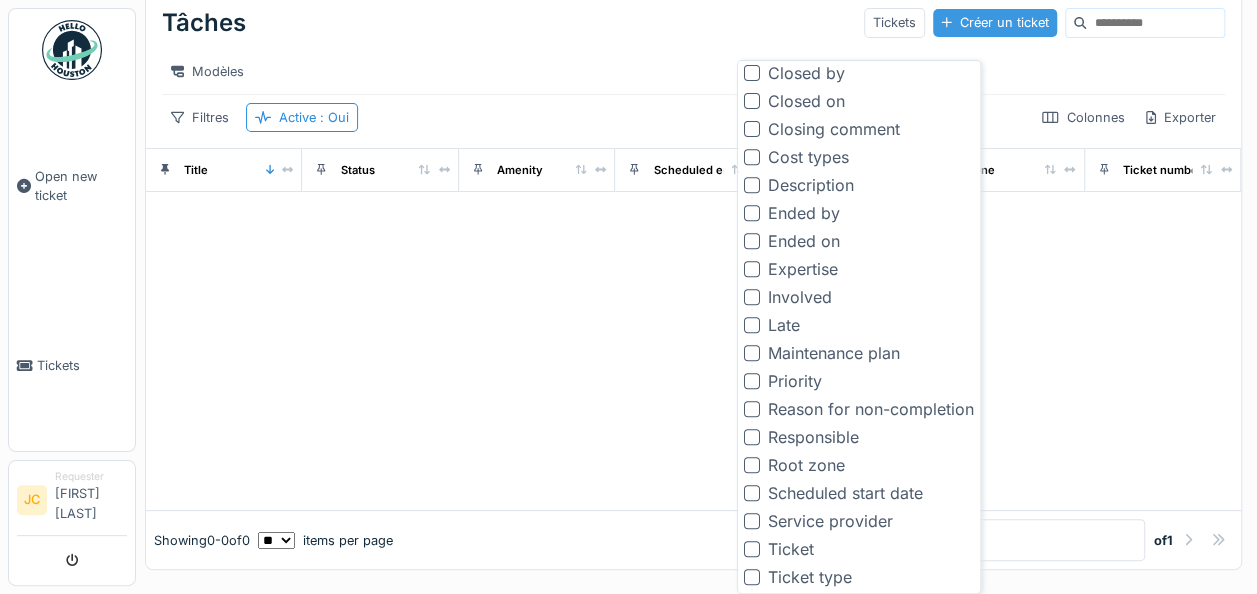 click on "Créer un ticket" at bounding box center [995, 22] 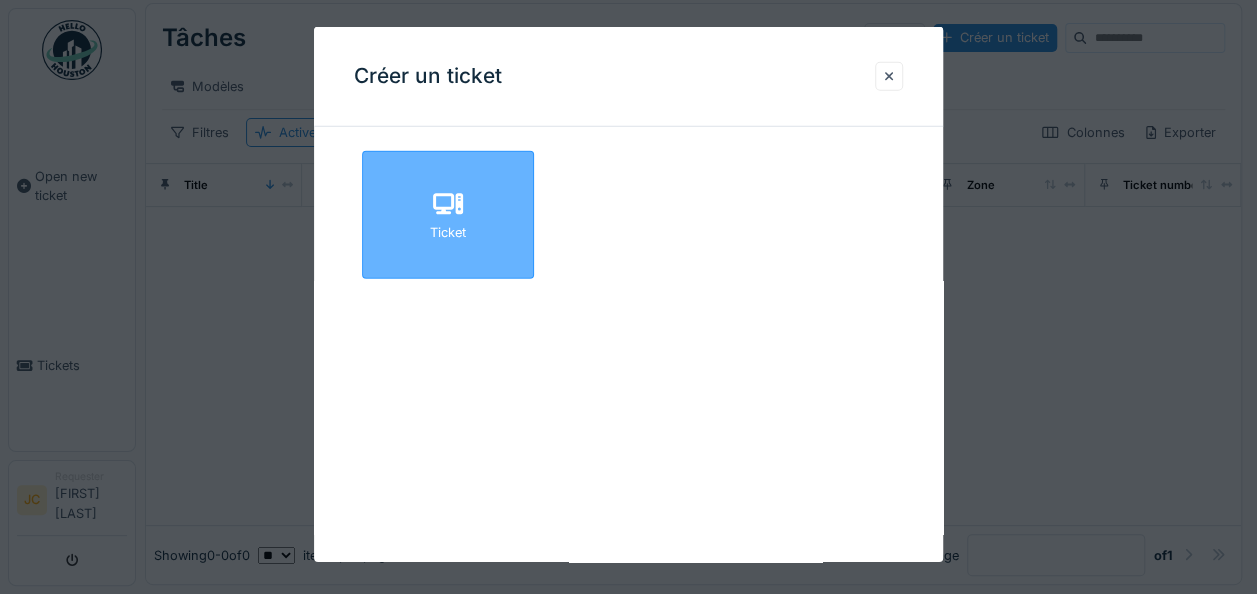 click 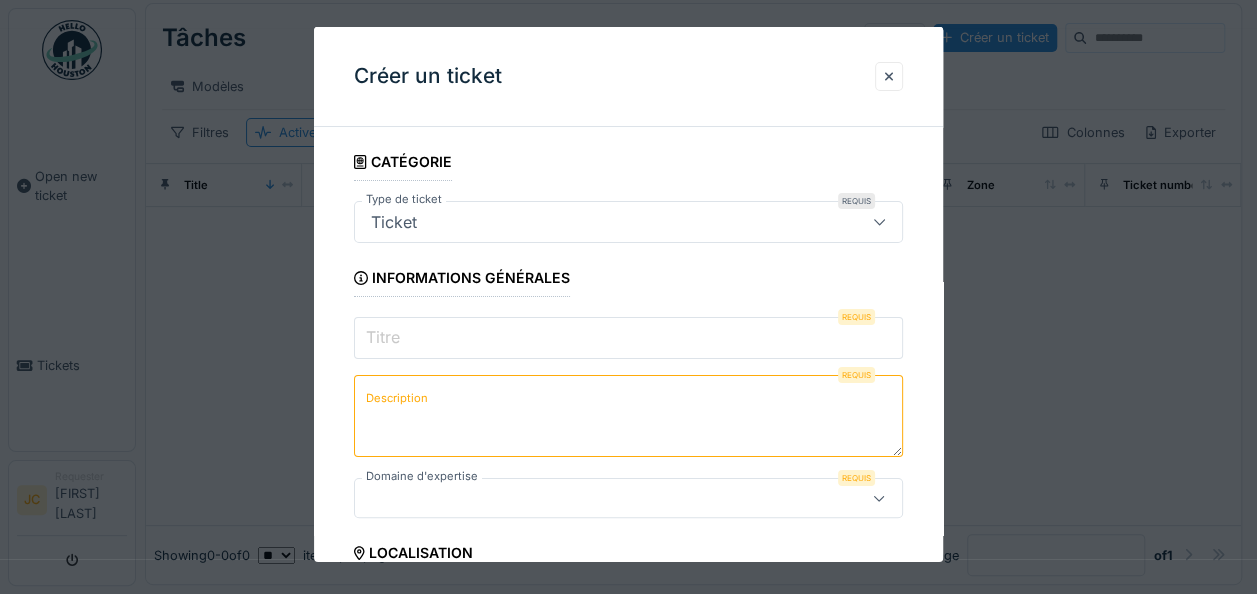 click 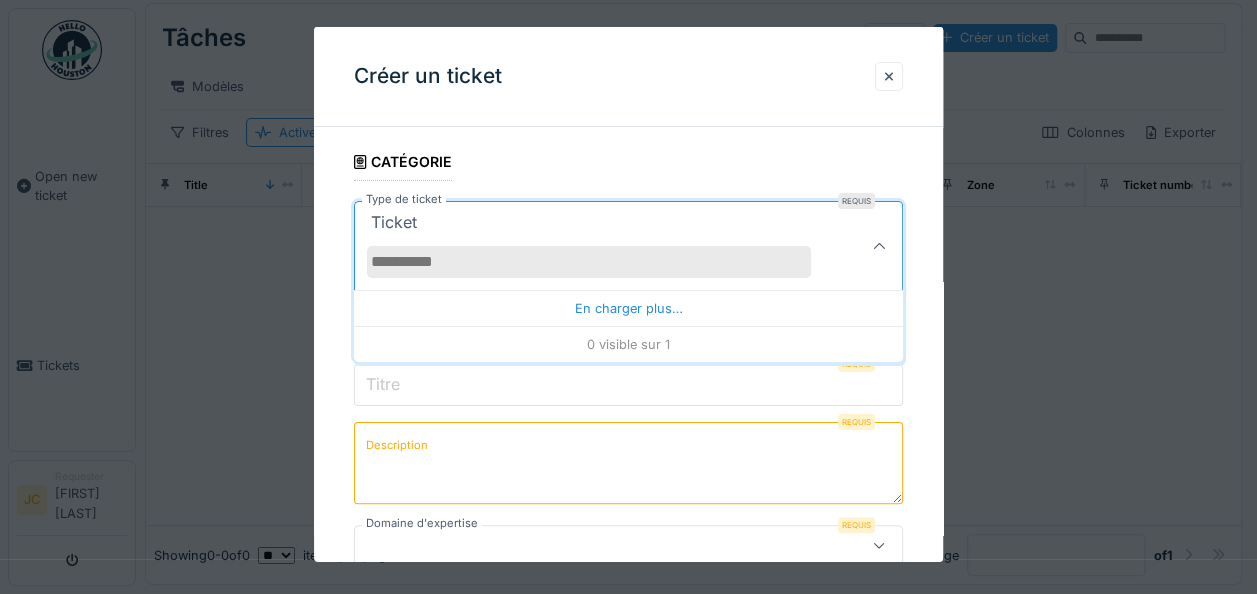 click on "**********" at bounding box center [628, 716] 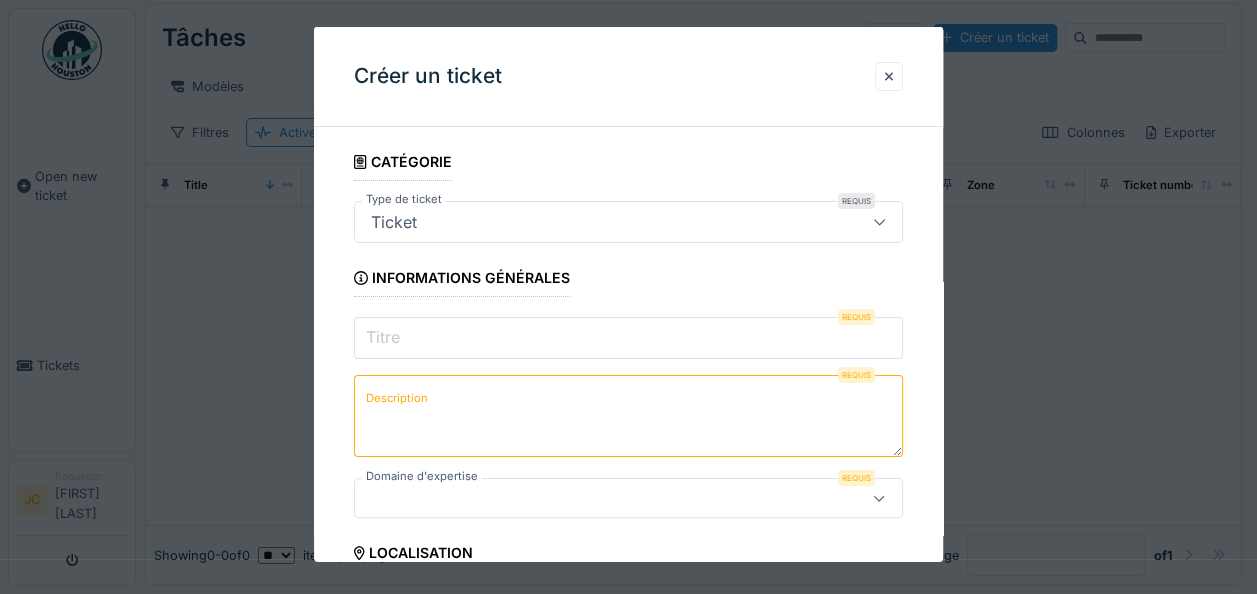 click on "Titre" at bounding box center (628, 338) 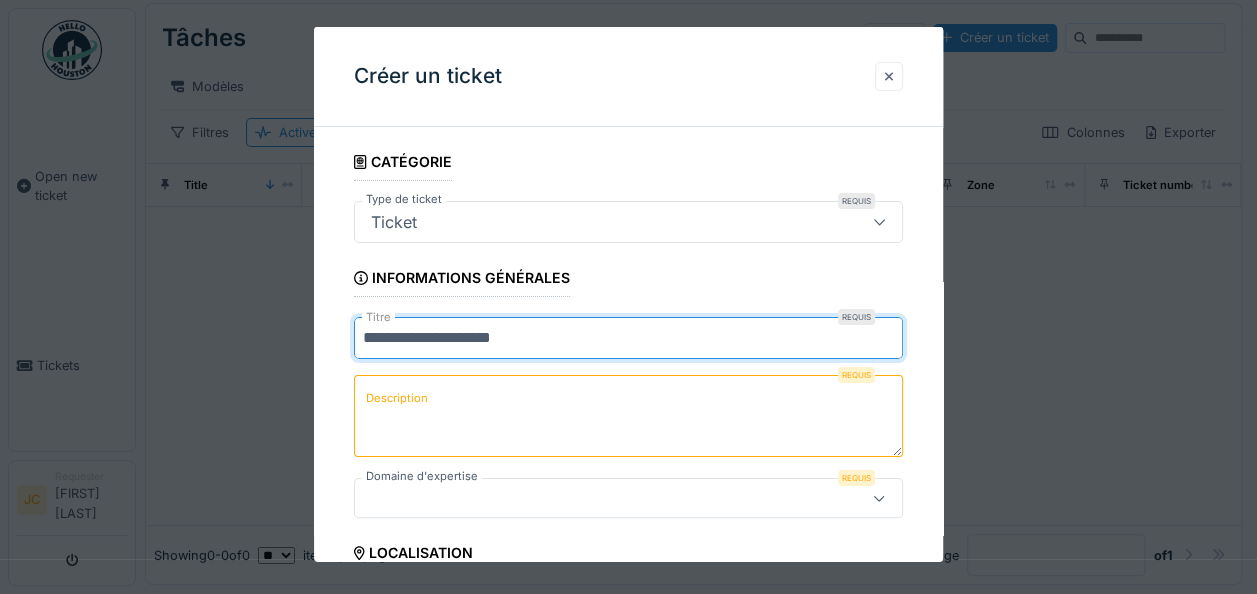 type on "**********" 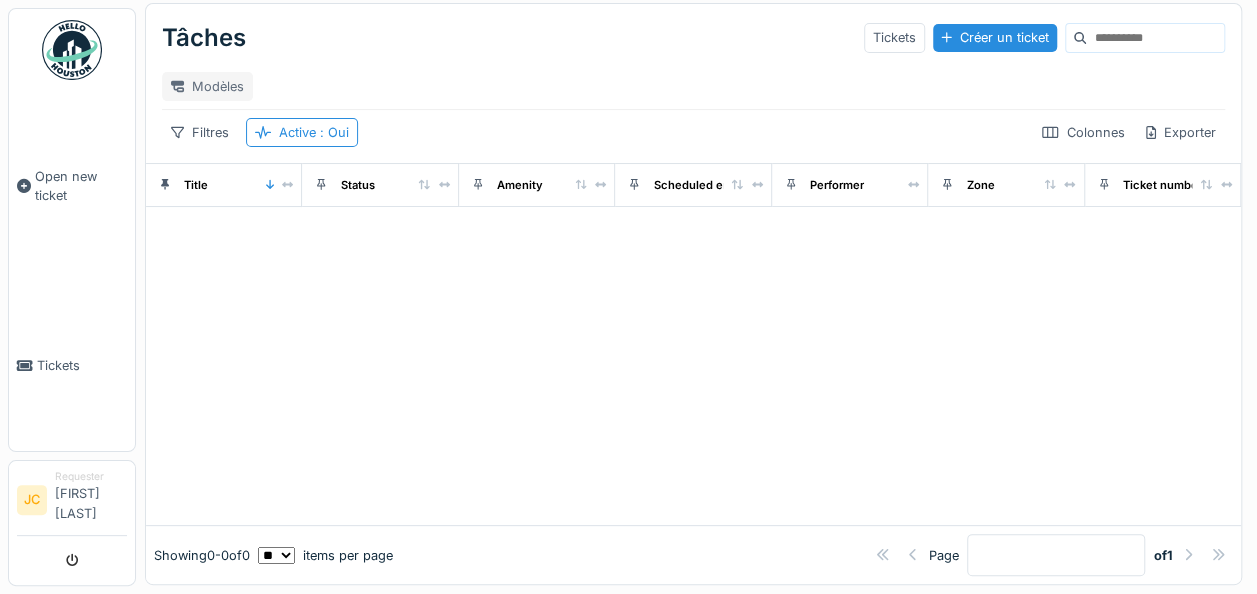 click on "Modèles" at bounding box center [207, 86] 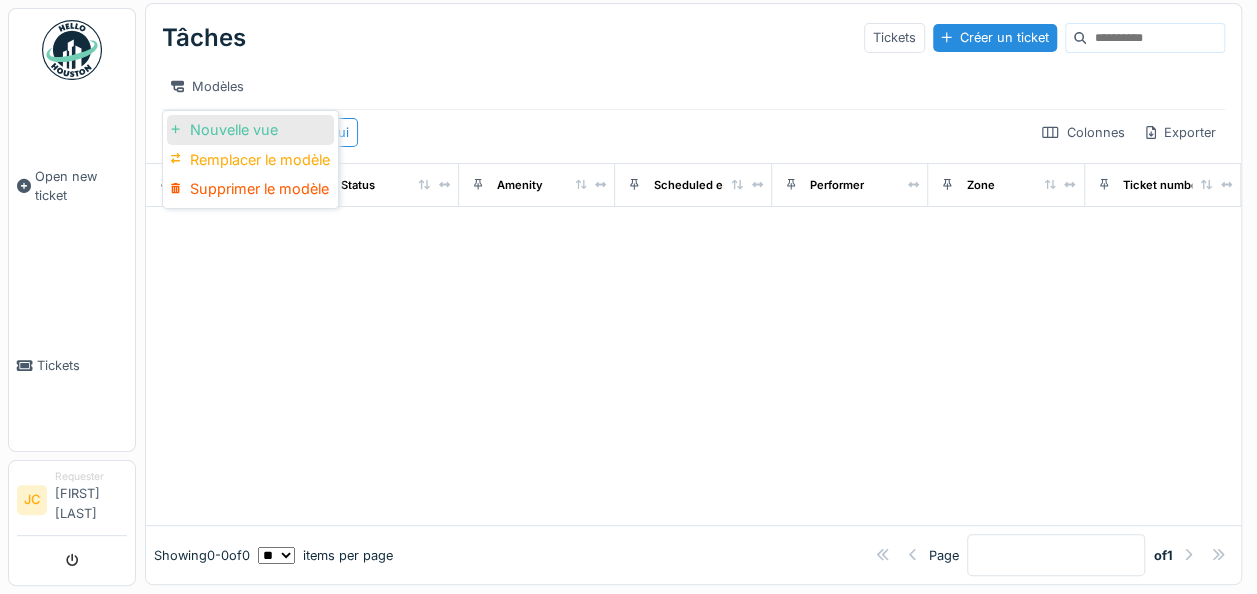 click on "Nouvelle vue" at bounding box center (250, 130) 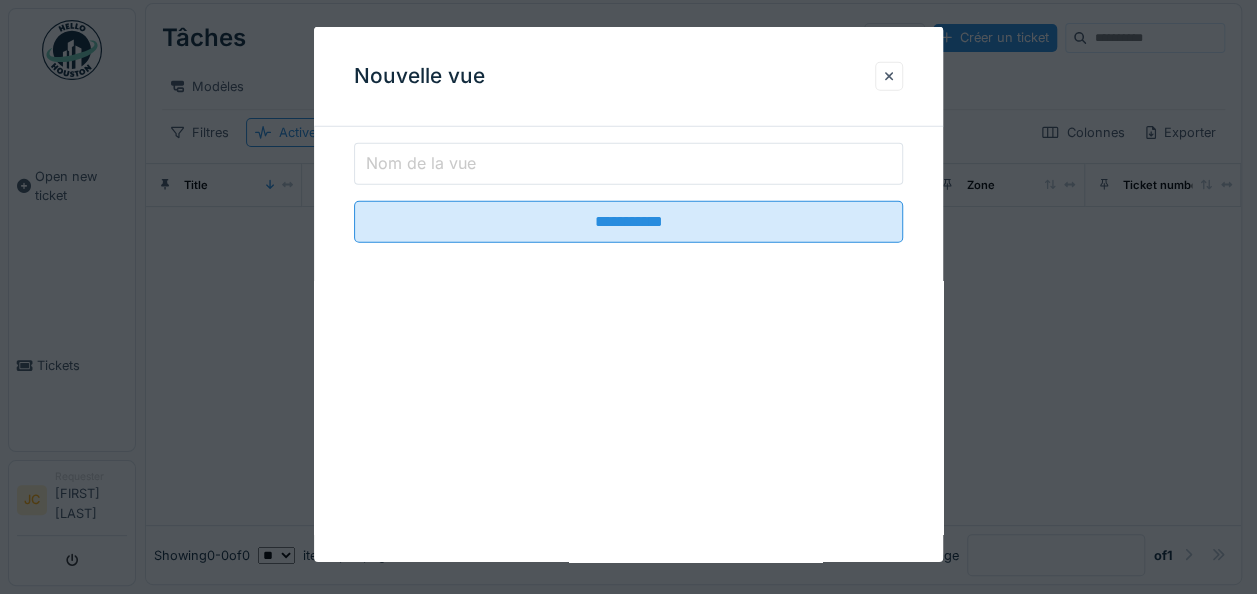 click on "Nom de la vue" at bounding box center [421, 163] 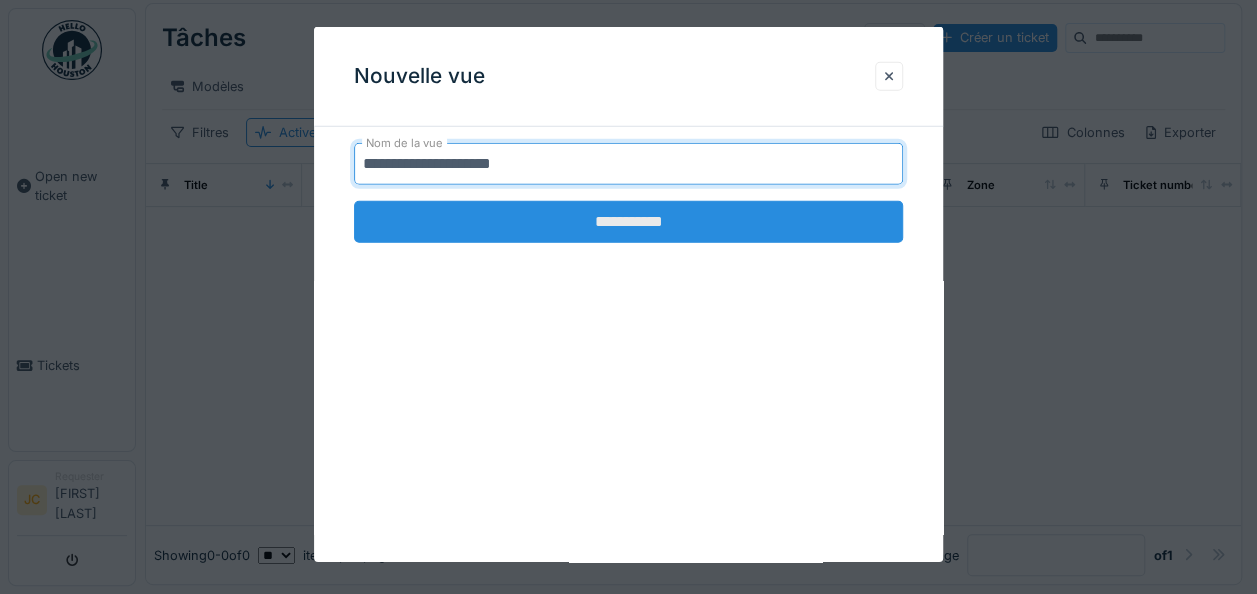 type on "**********" 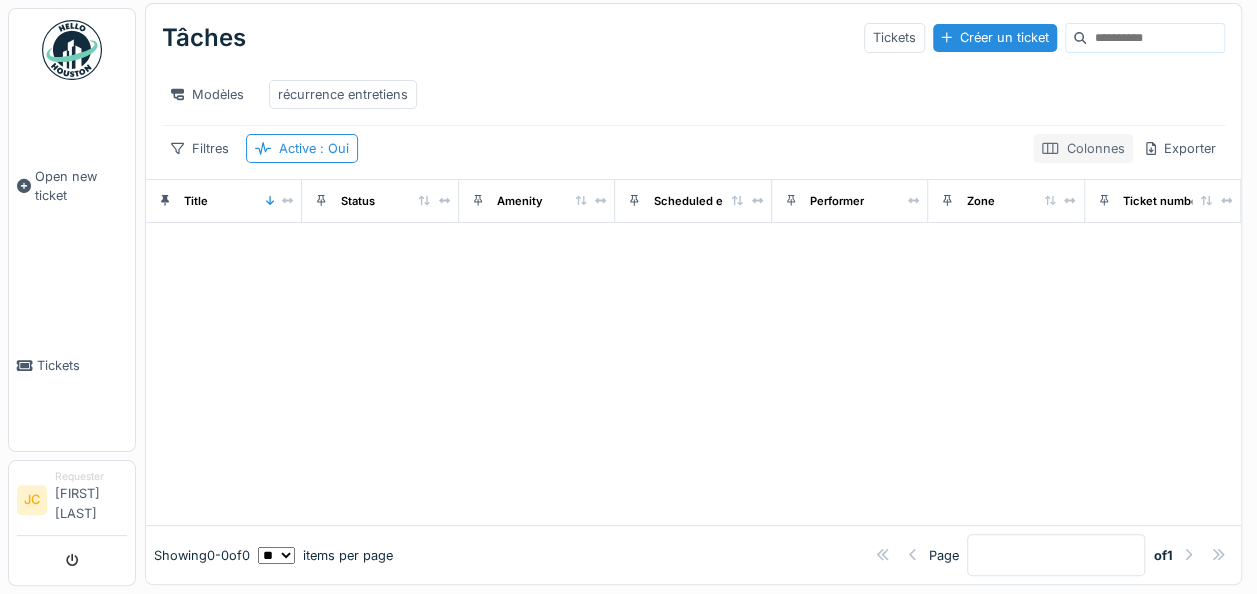 click on "Colonnes" at bounding box center [1083, 148] 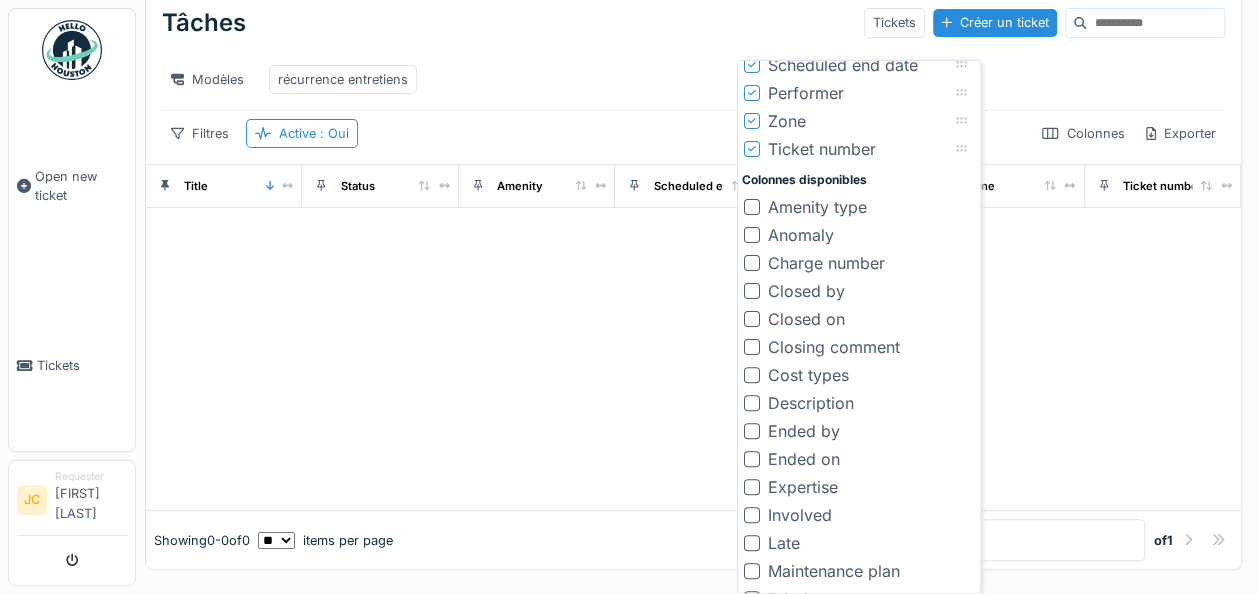 scroll, scrollTop: 0, scrollLeft: 0, axis: both 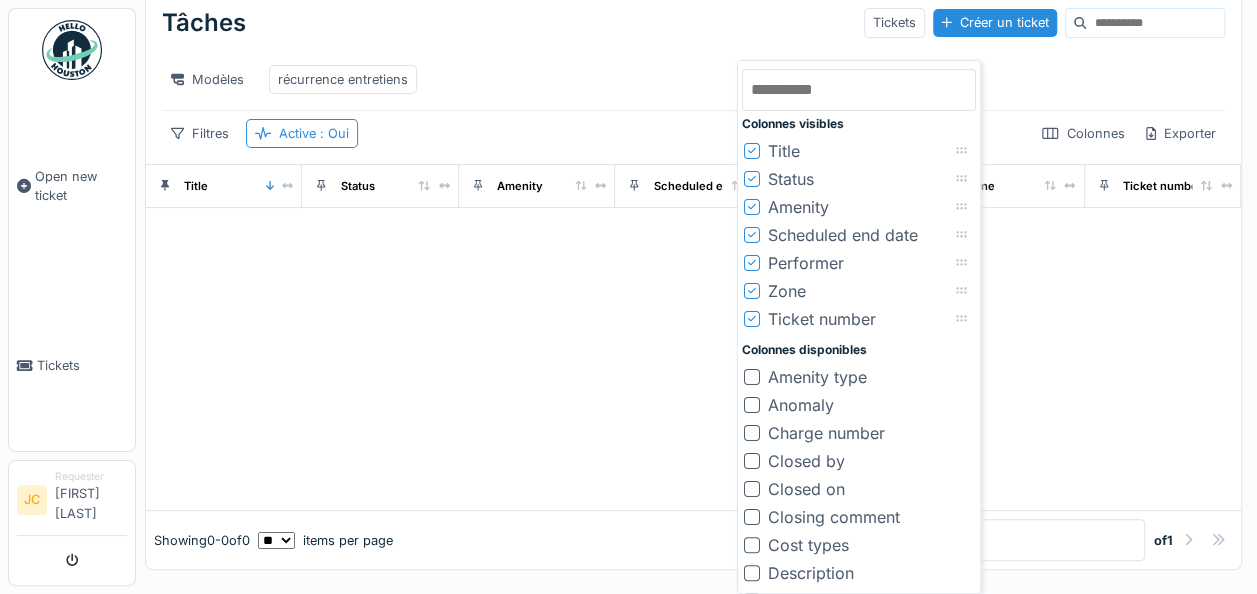 click at bounding box center (859, 90) 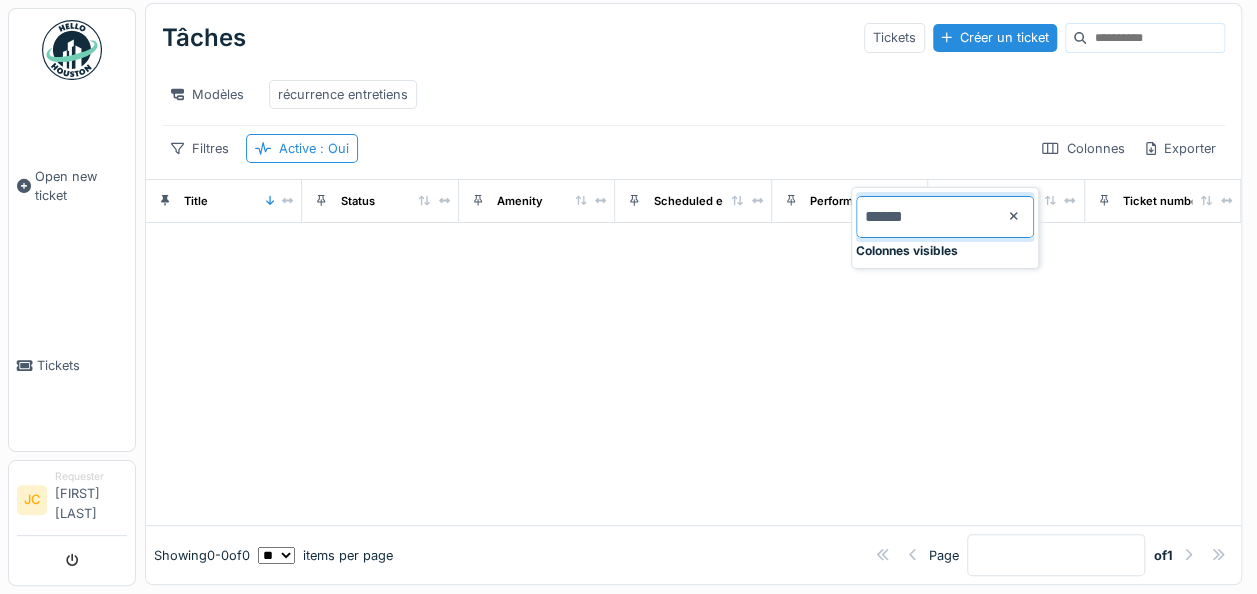 type on "******" 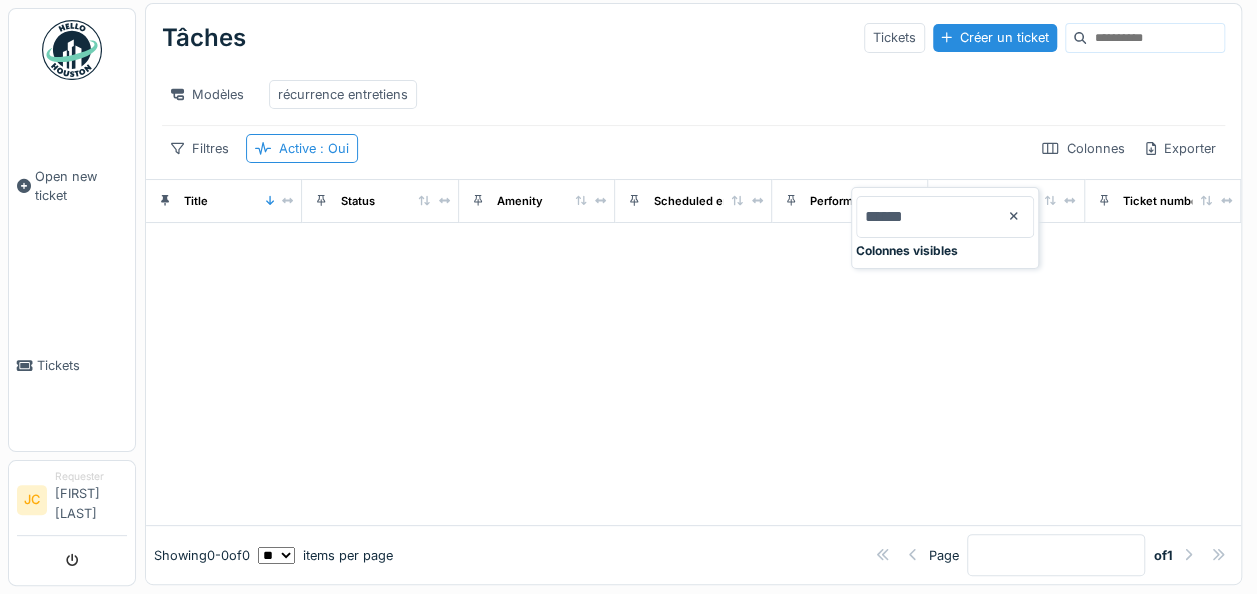 click on "Colonnes visibles" at bounding box center [945, 251] 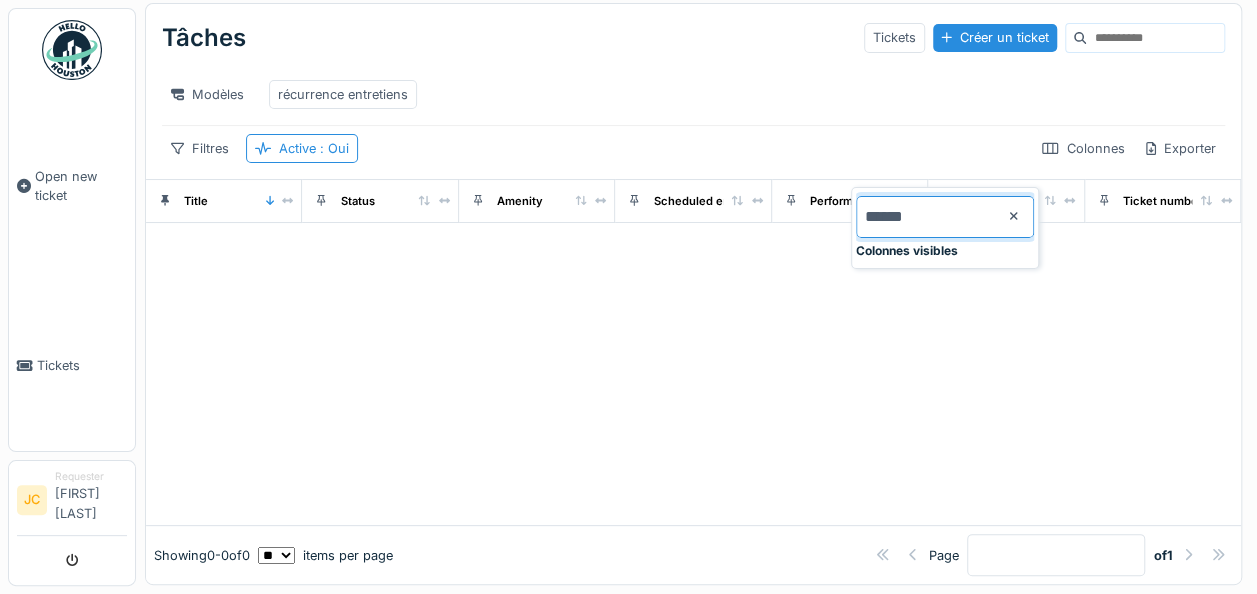 click at bounding box center (693, 374) 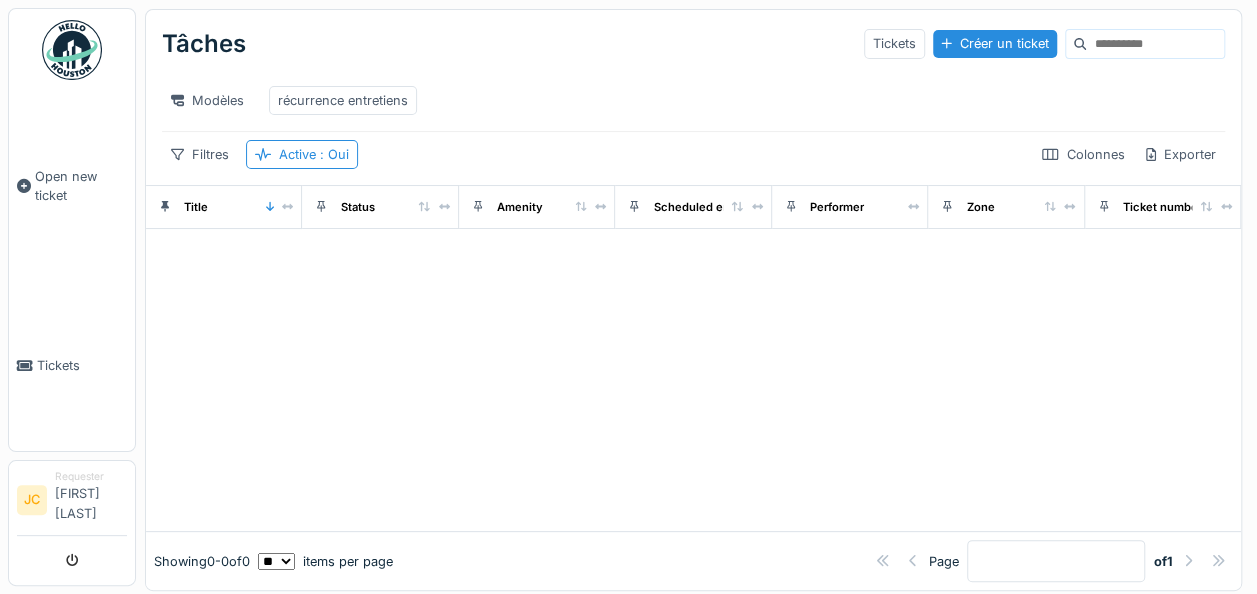scroll, scrollTop: 21, scrollLeft: 0, axis: vertical 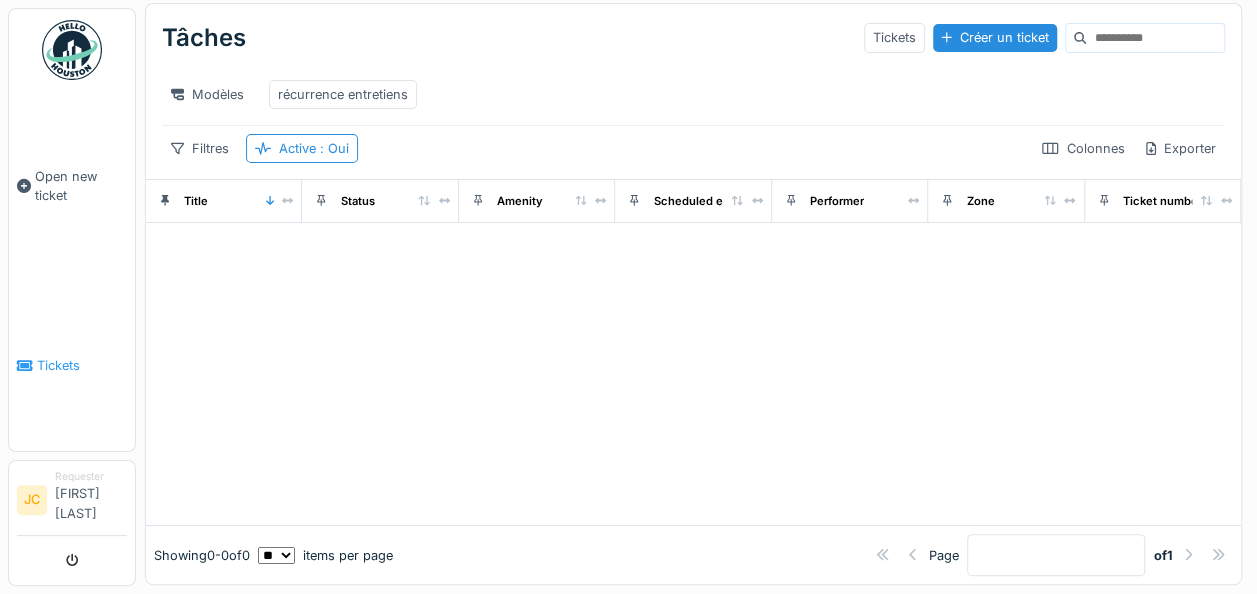 click on "Tickets" at bounding box center (82, 365) 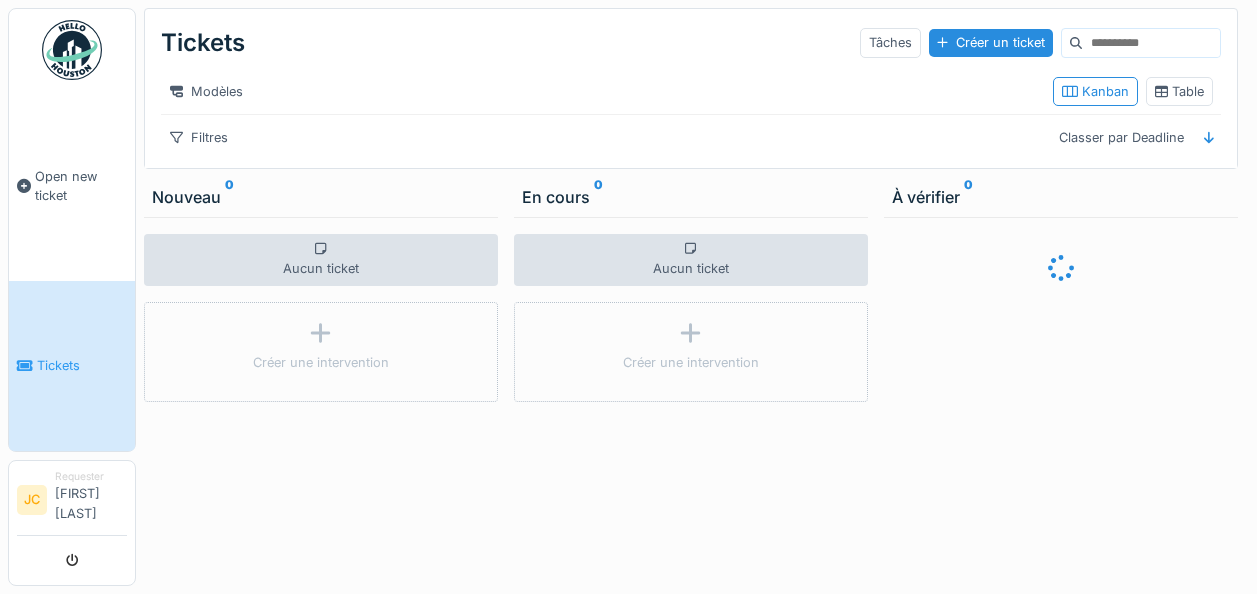 scroll, scrollTop: 0, scrollLeft: 0, axis: both 